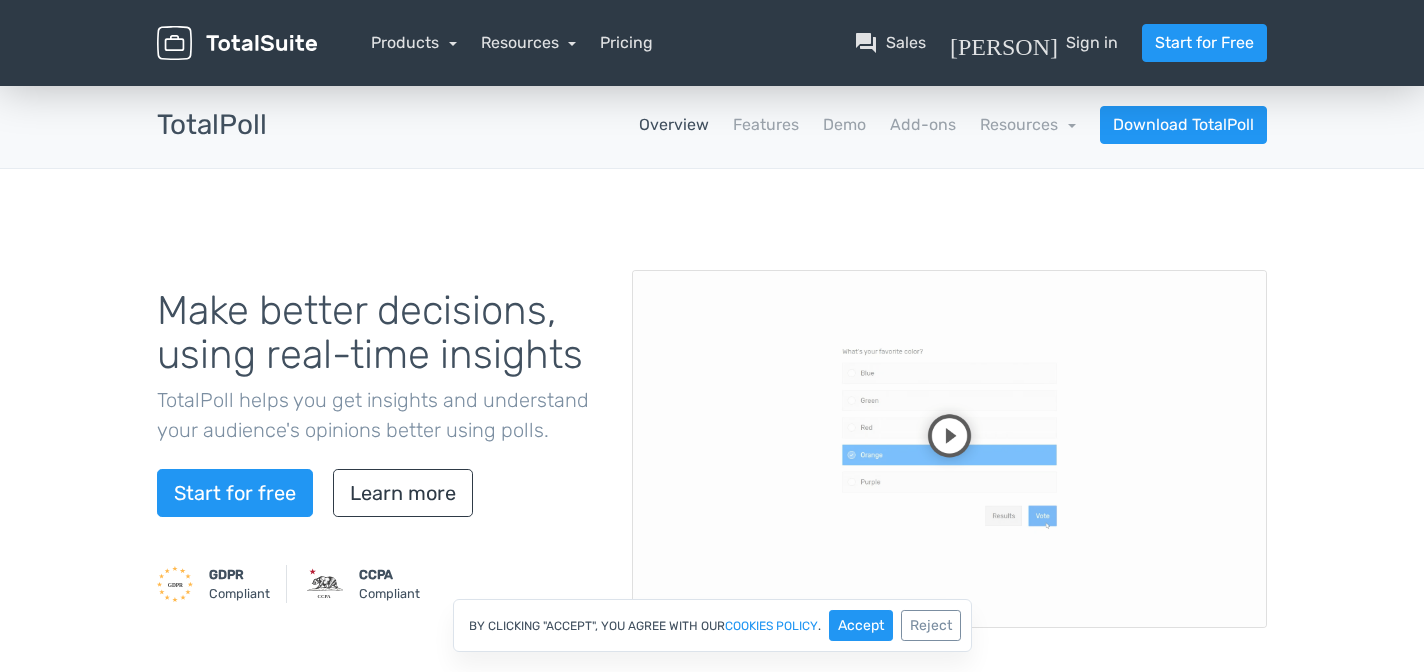 scroll, scrollTop: 0, scrollLeft: 0, axis: both 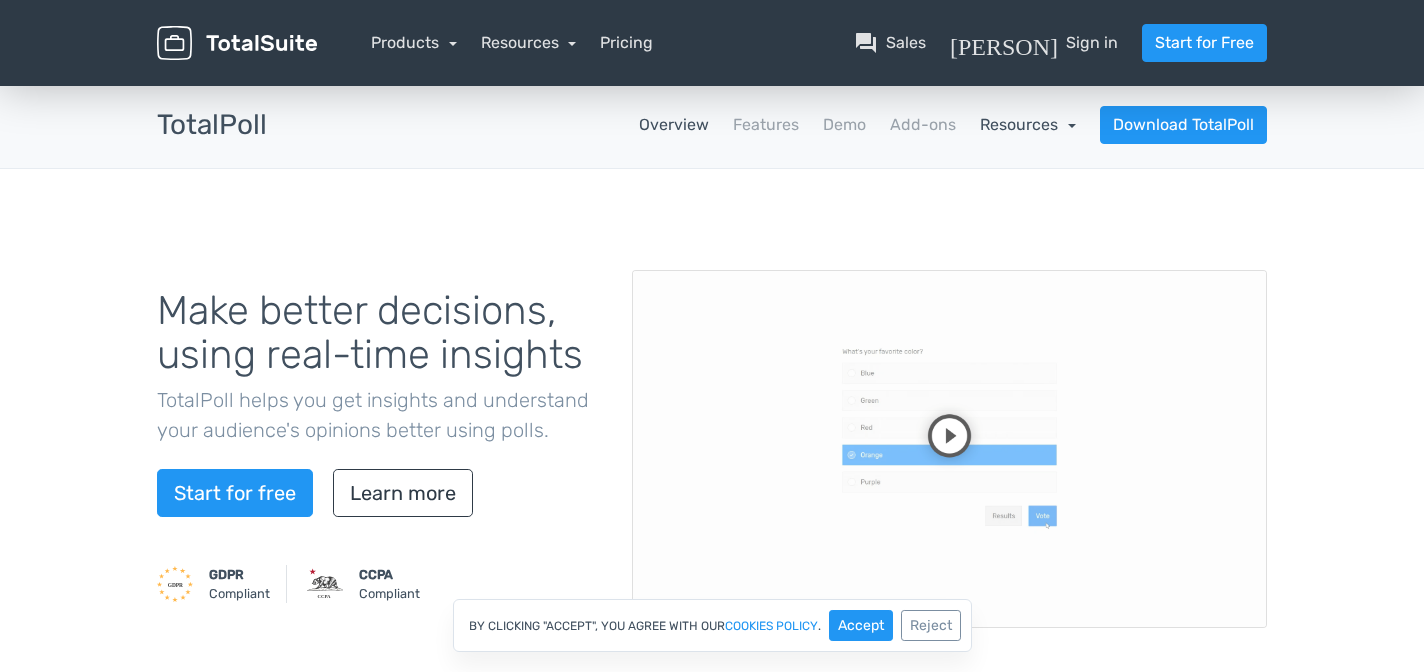 click on "Resources" at bounding box center [1028, 124] 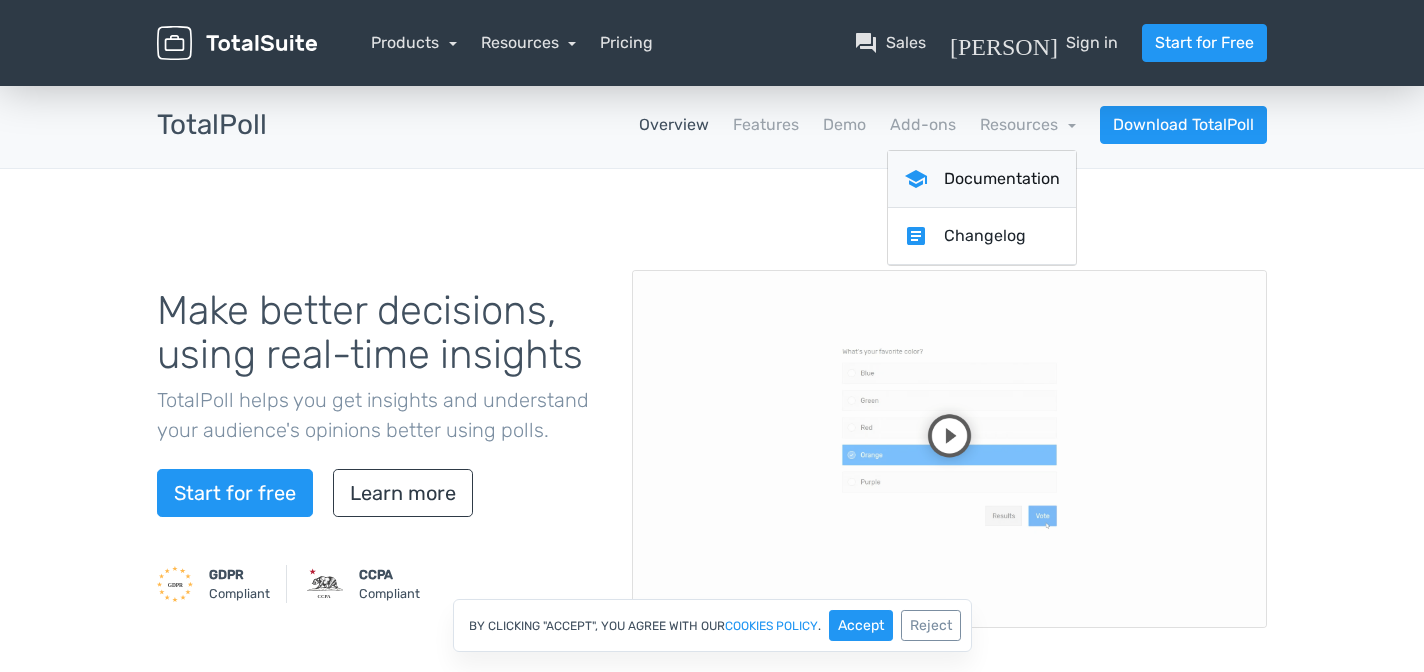 click on "school
Documentation" at bounding box center (982, 179) 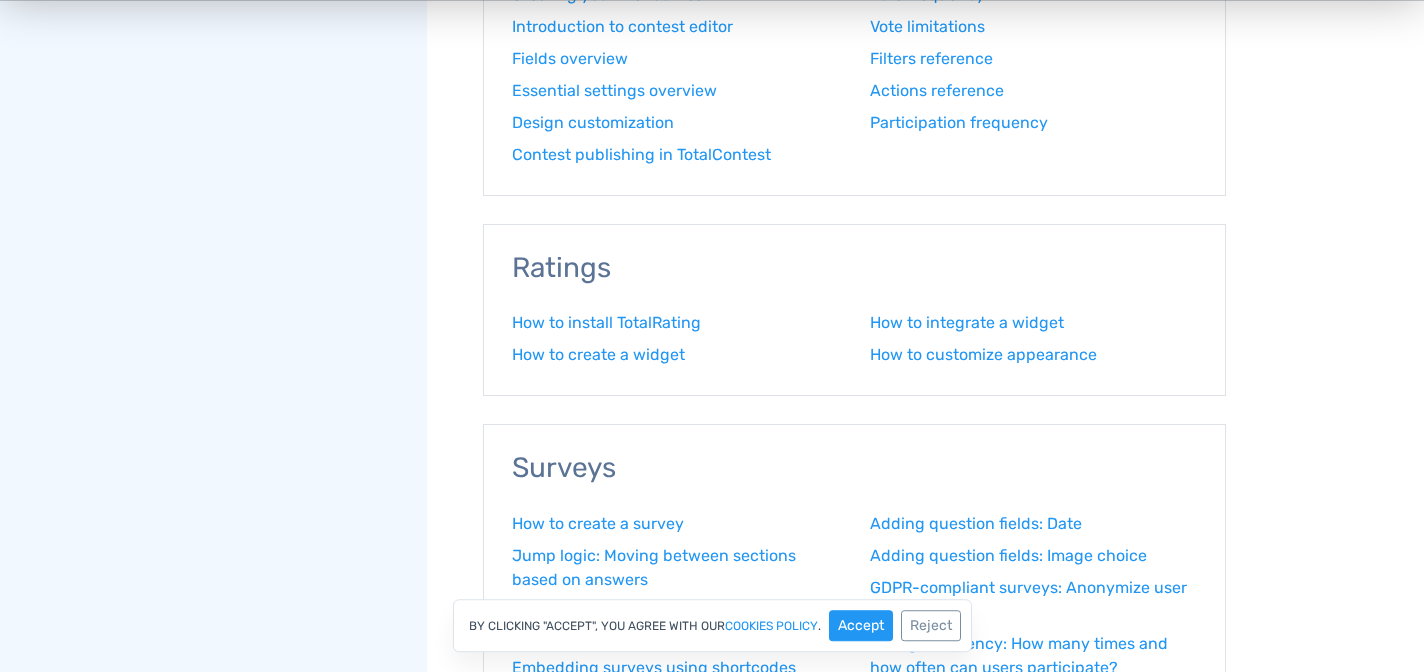 scroll, scrollTop: 1504, scrollLeft: 0, axis: vertical 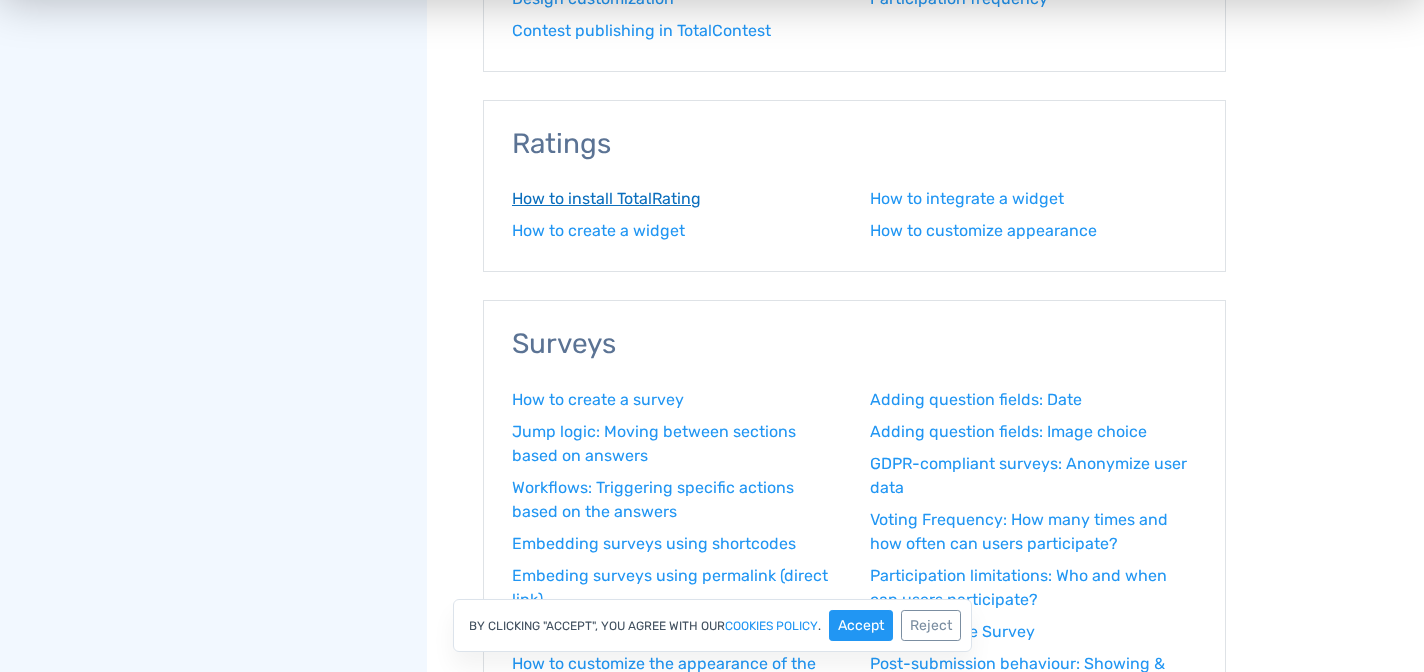 click on "How to install TotalRating" at bounding box center (676, 199) 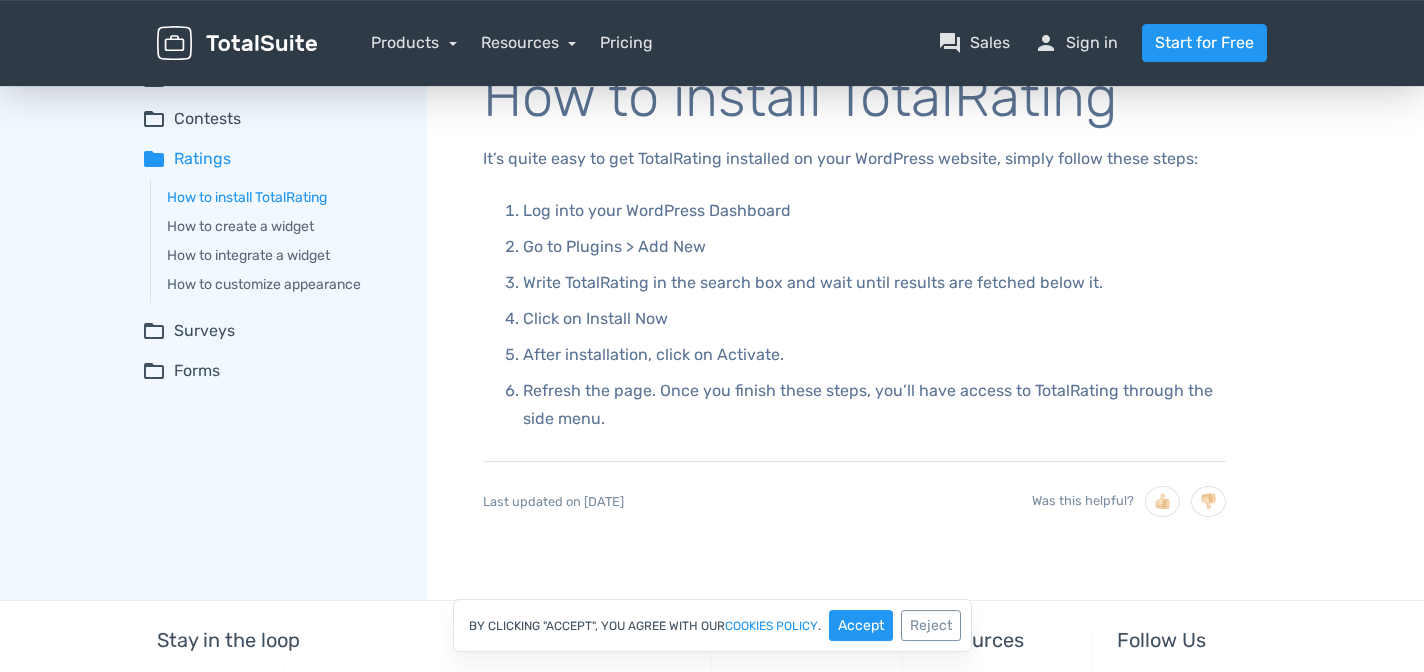 scroll, scrollTop: 0, scrollLeft: 0, axis: both 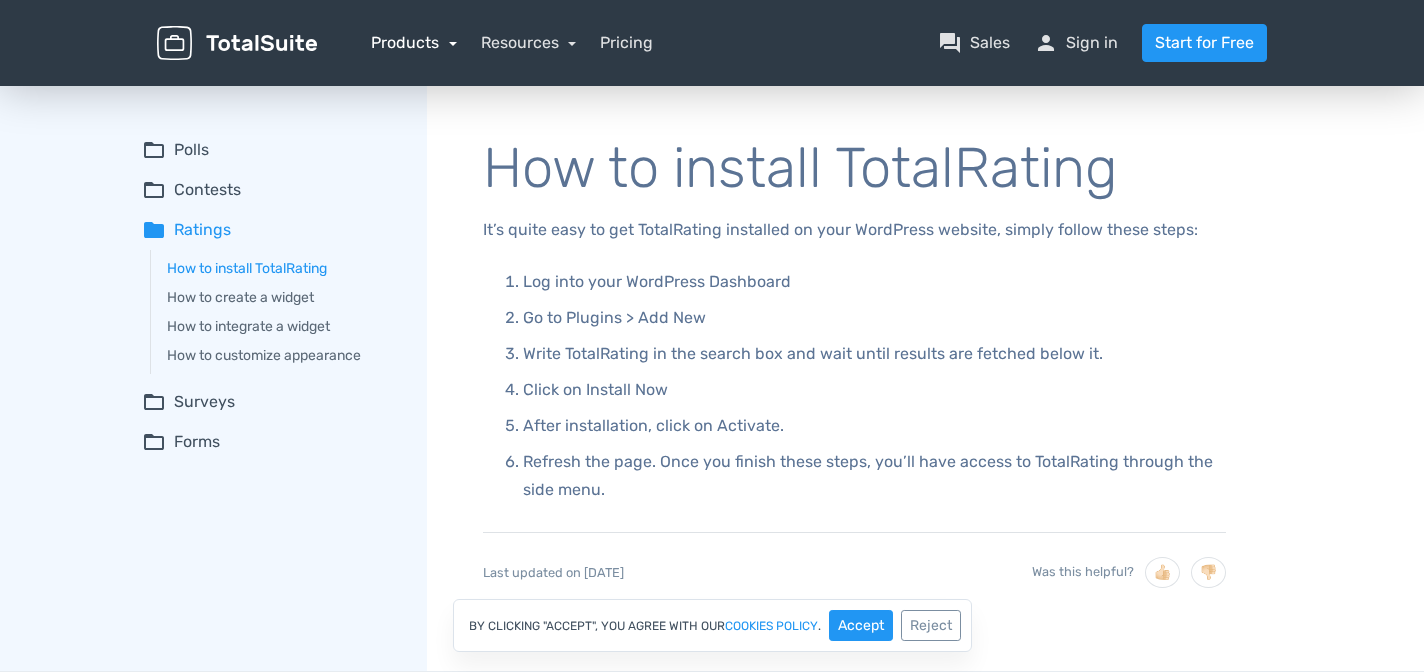 click on "Products" at bounding box center (414, 42) 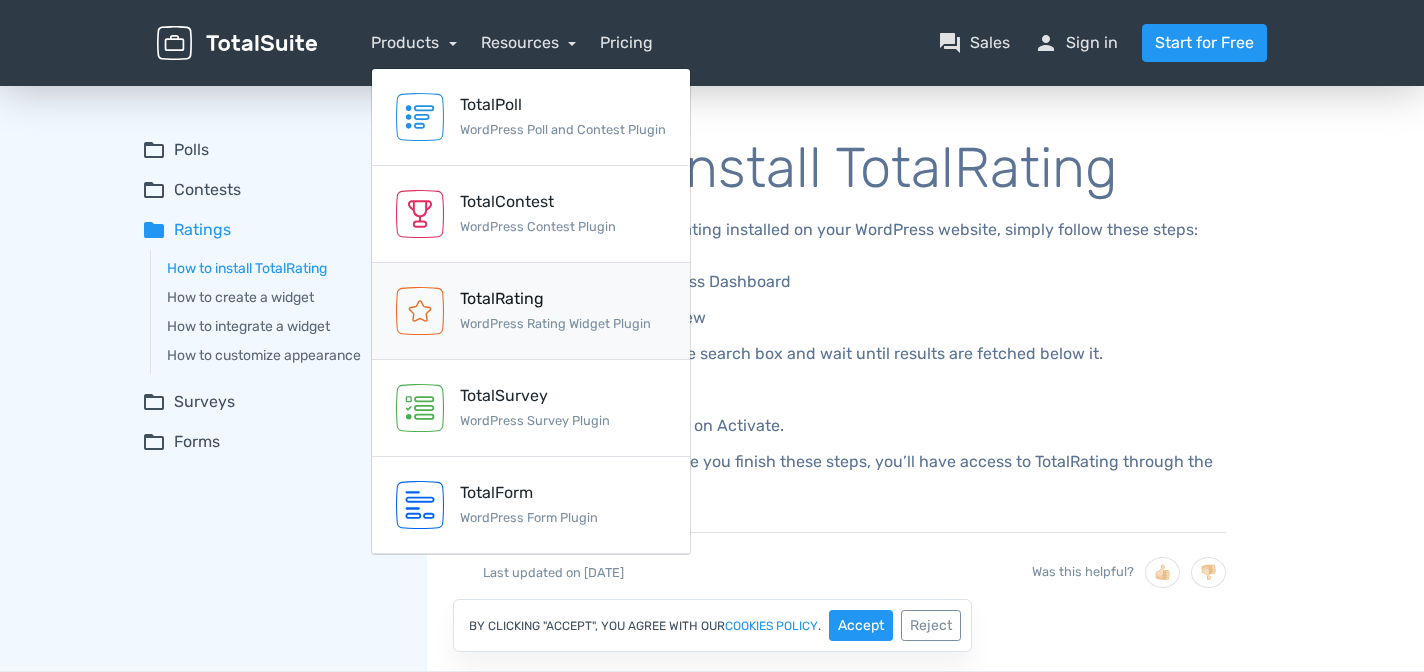 click on "TotalRating" at bounding box center (555, 299) 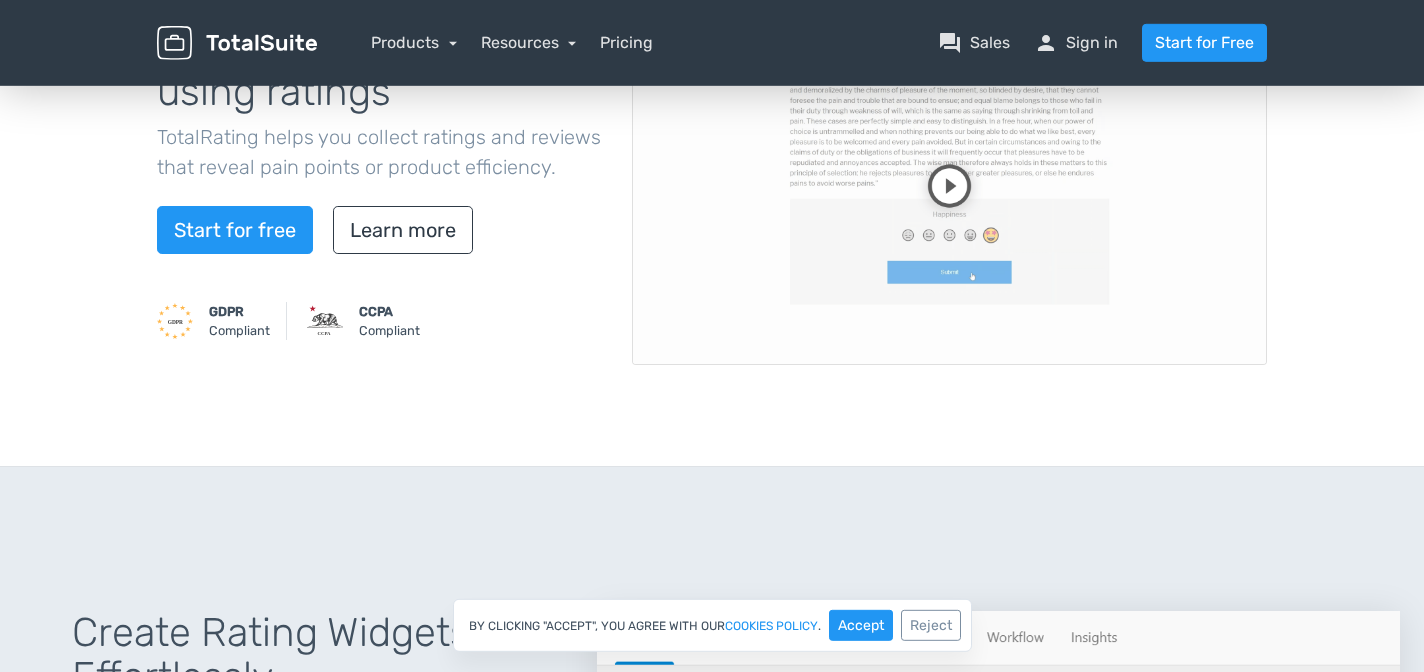 scroll, scrollTop: 288, scrollLeft: 0, axis: vertical 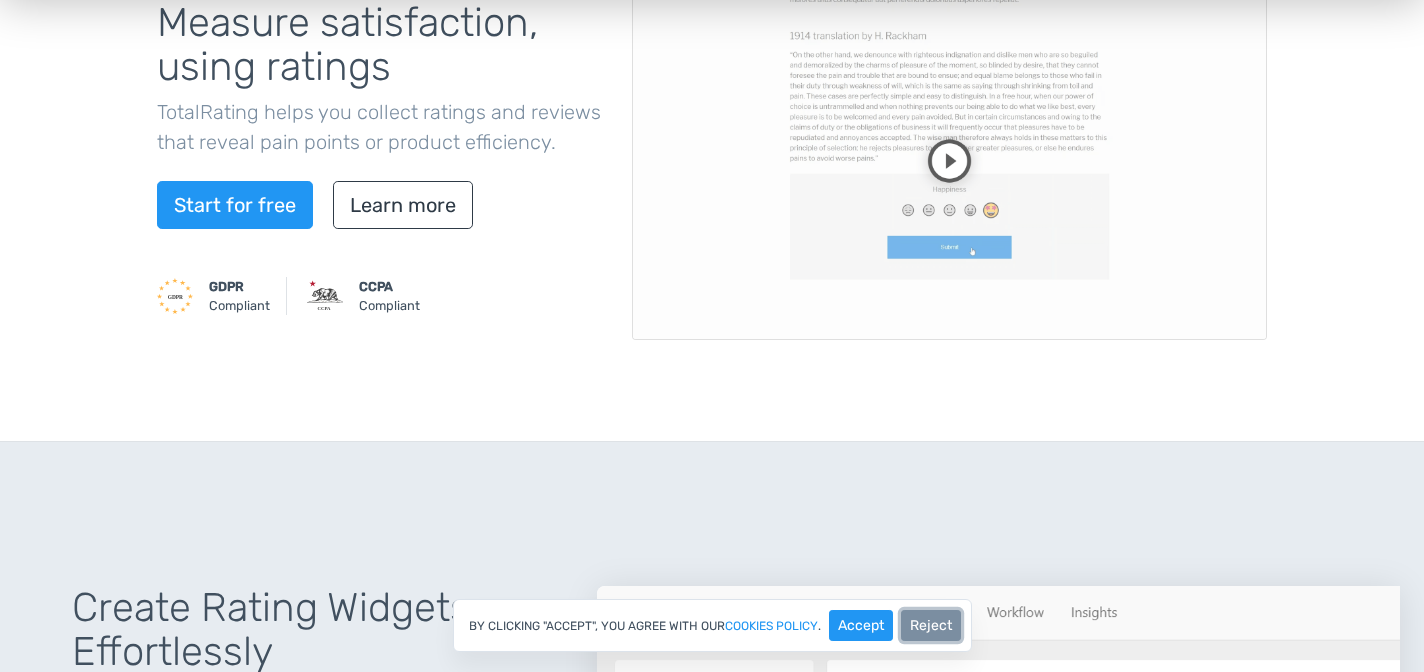 click on "Reject" at bounding box center (931, 625) 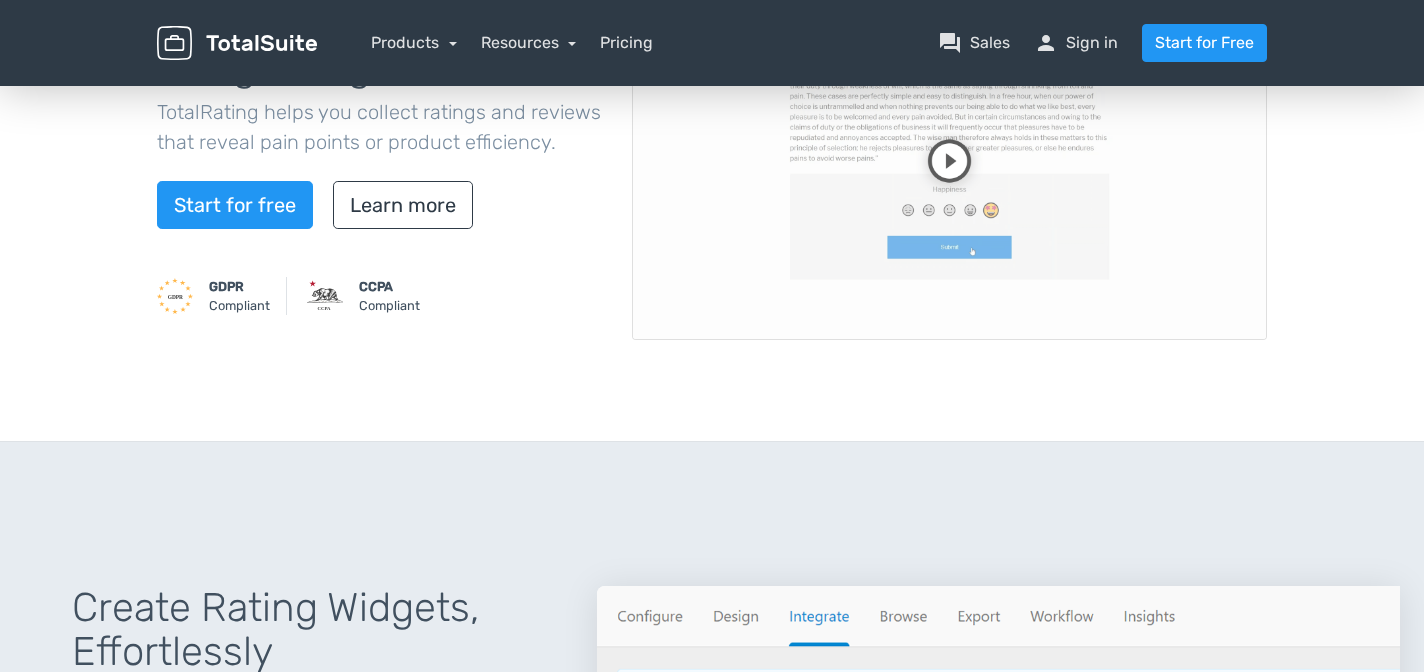 scroll, scrollTop: 0, scrollLeft: 0, axis: both 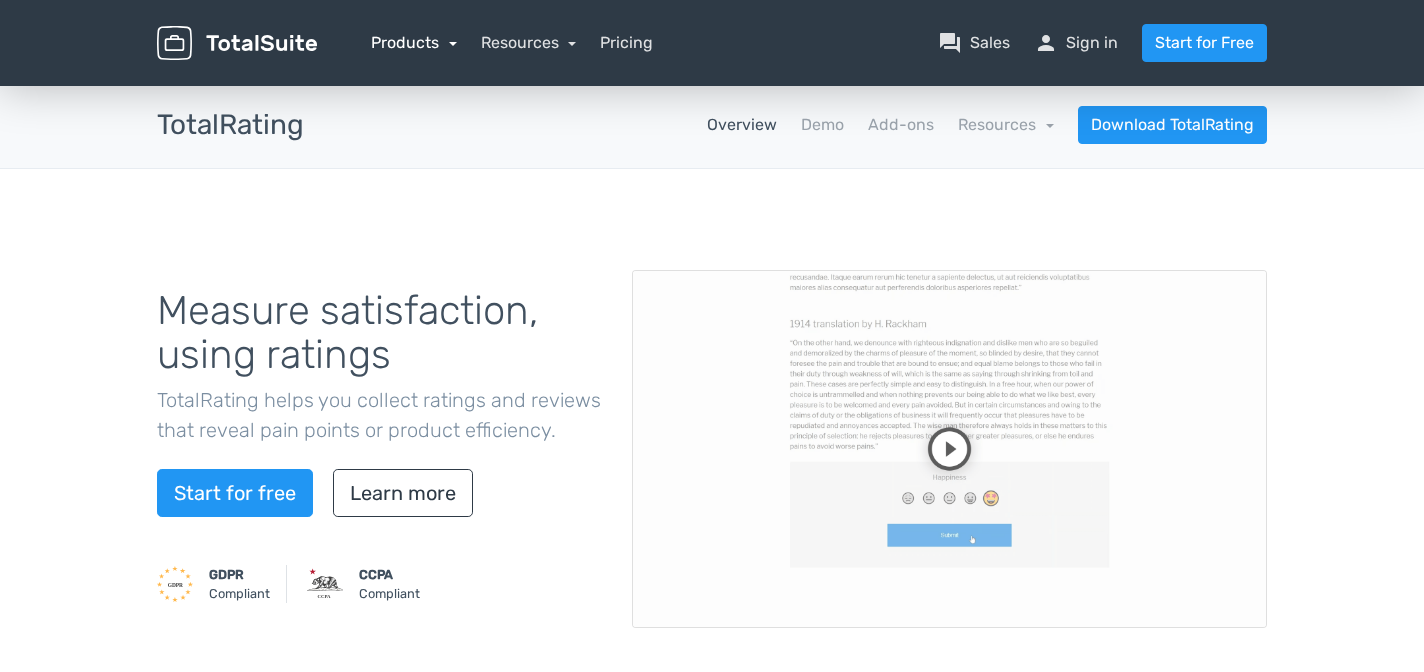 click on "Products" at bounding box center [414, 42] 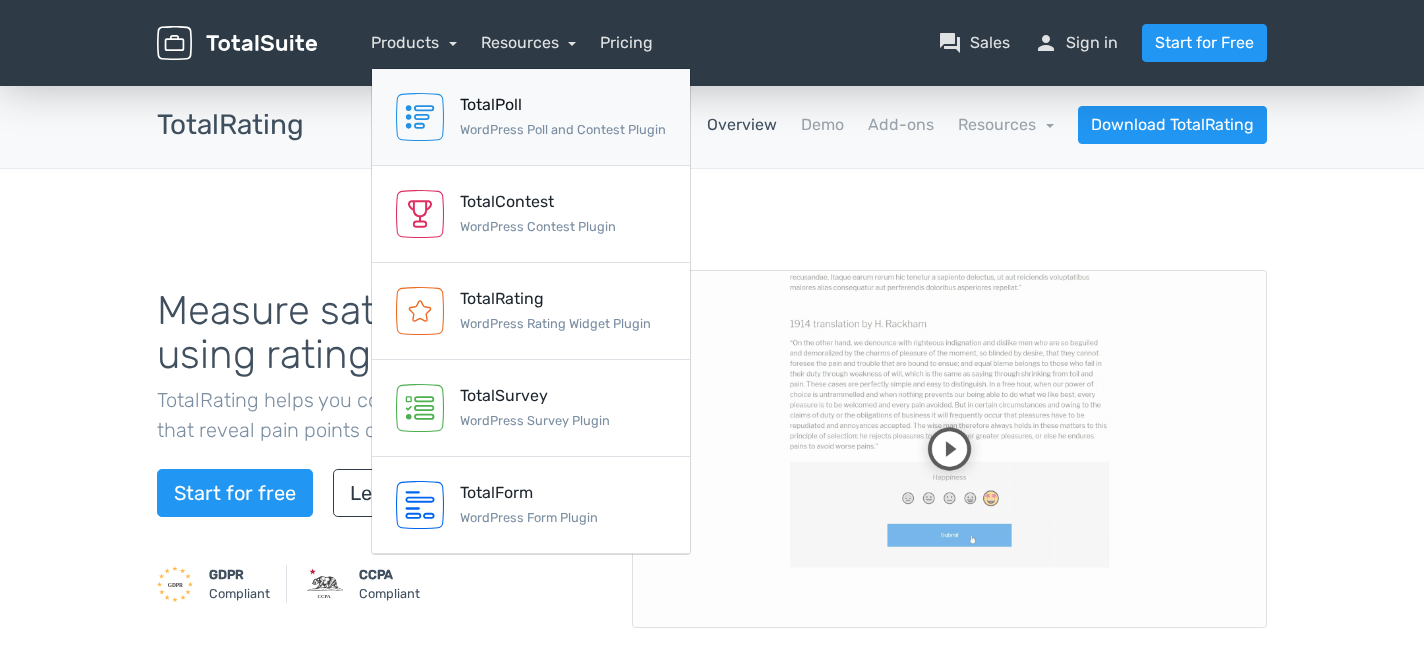 click on "TotalPoll
WordPress Poll and Contest Plugin" at bounding box center (563, 117) 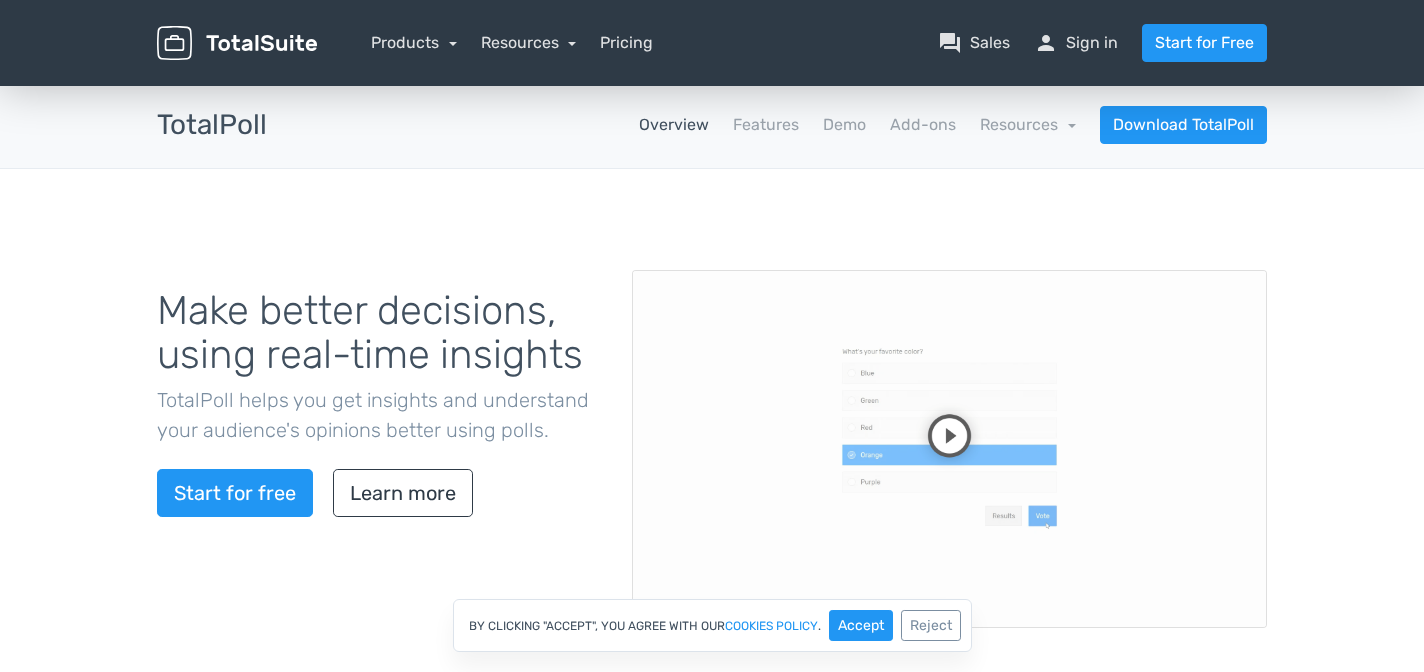 scroll, scrollTop: 0, scrollLeft: 0, axis: both 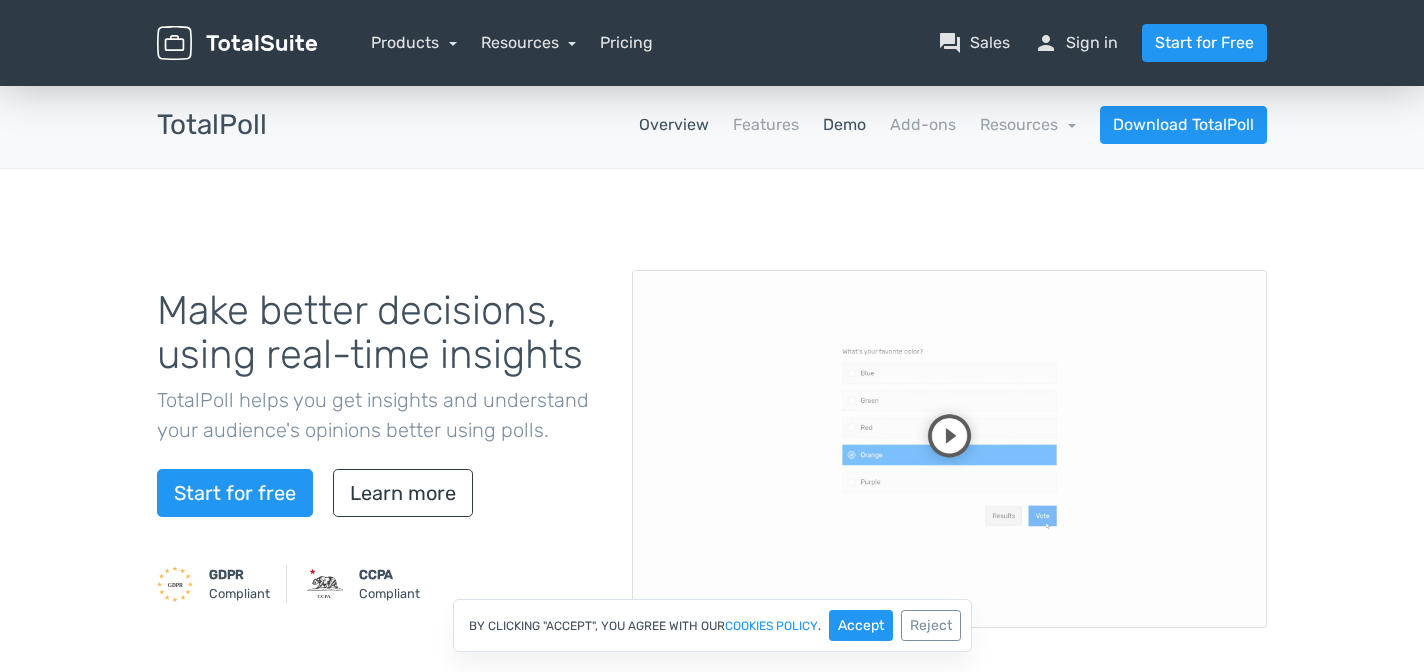 click on "Demo" at bounding box center (844, 125) 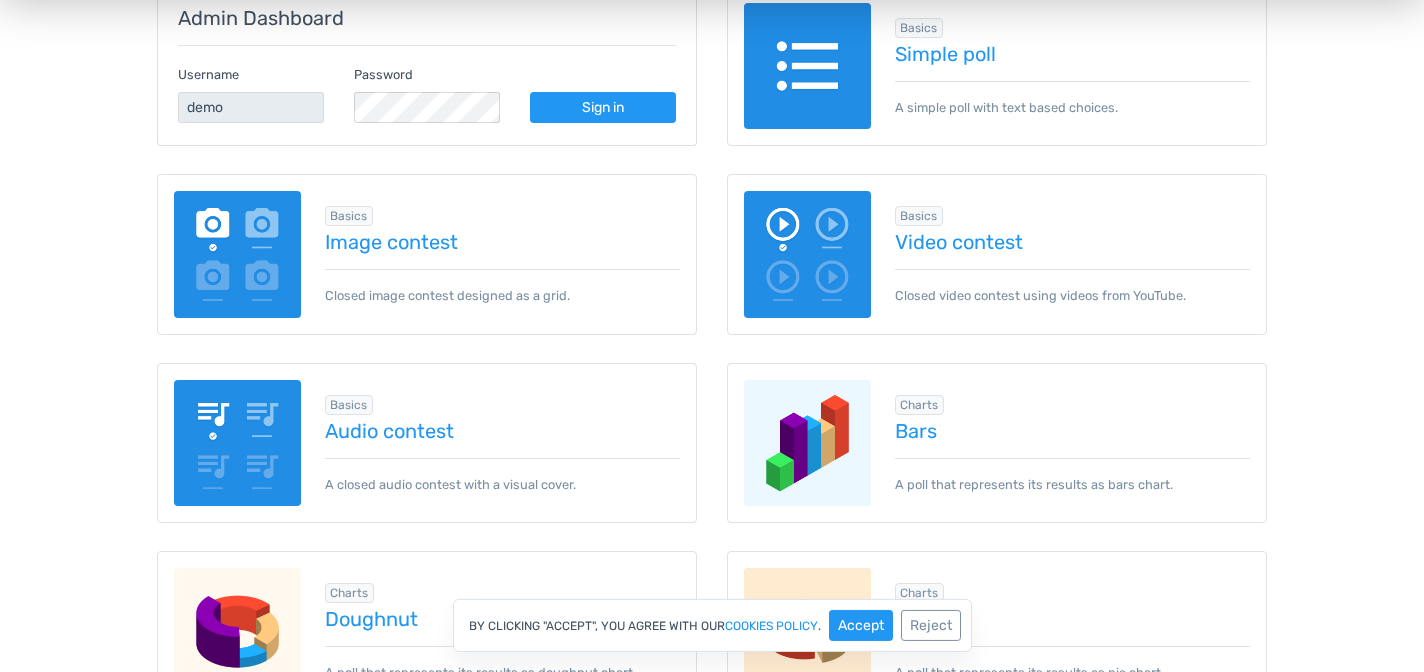 scroll, scrollTop: 384, scrollLeft: 0, axis: vertical 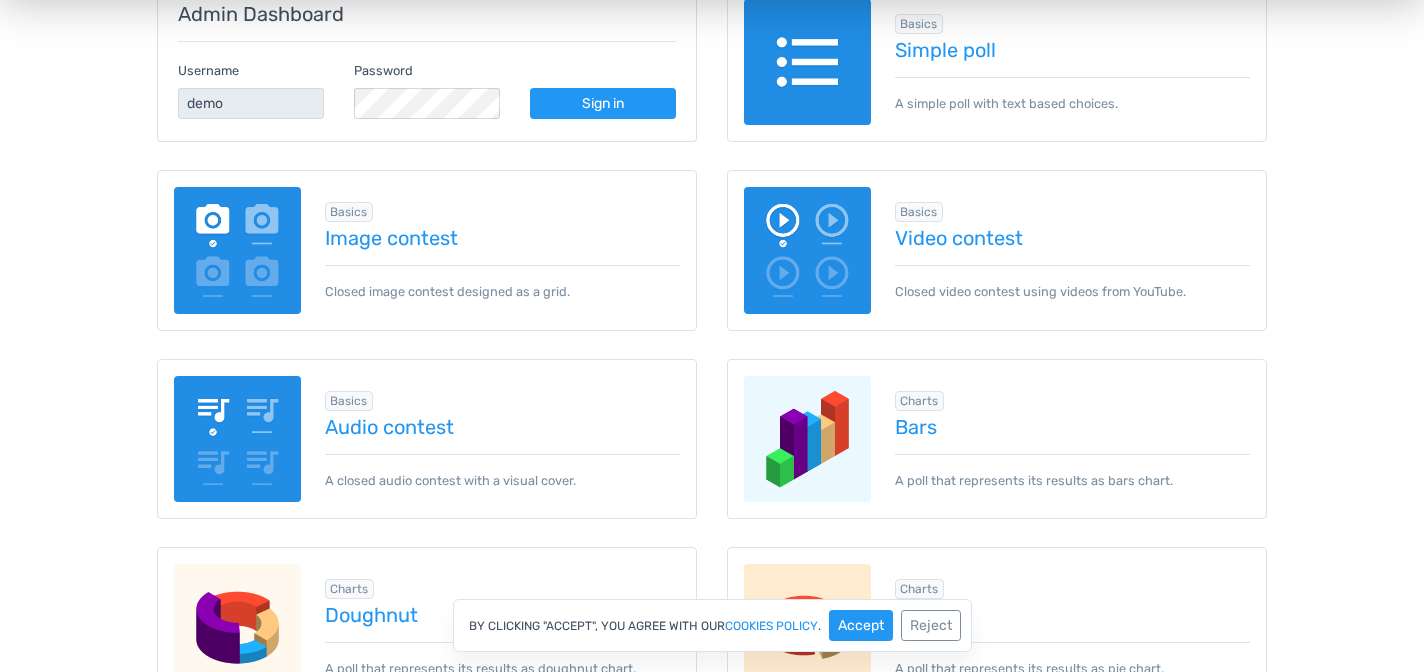 click on "A simple poll with text based choices." at bounding box center (1073, 95) 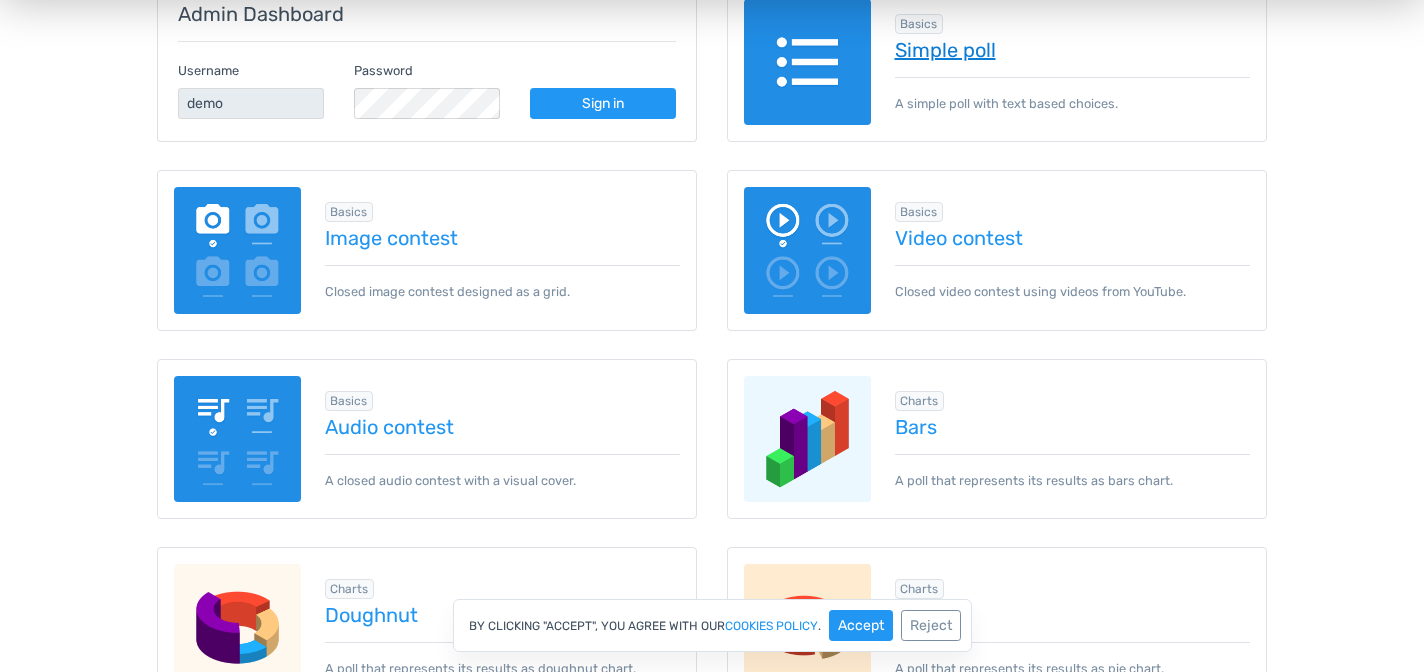 click on "Simple poll" at bounding box center [1073, 50] 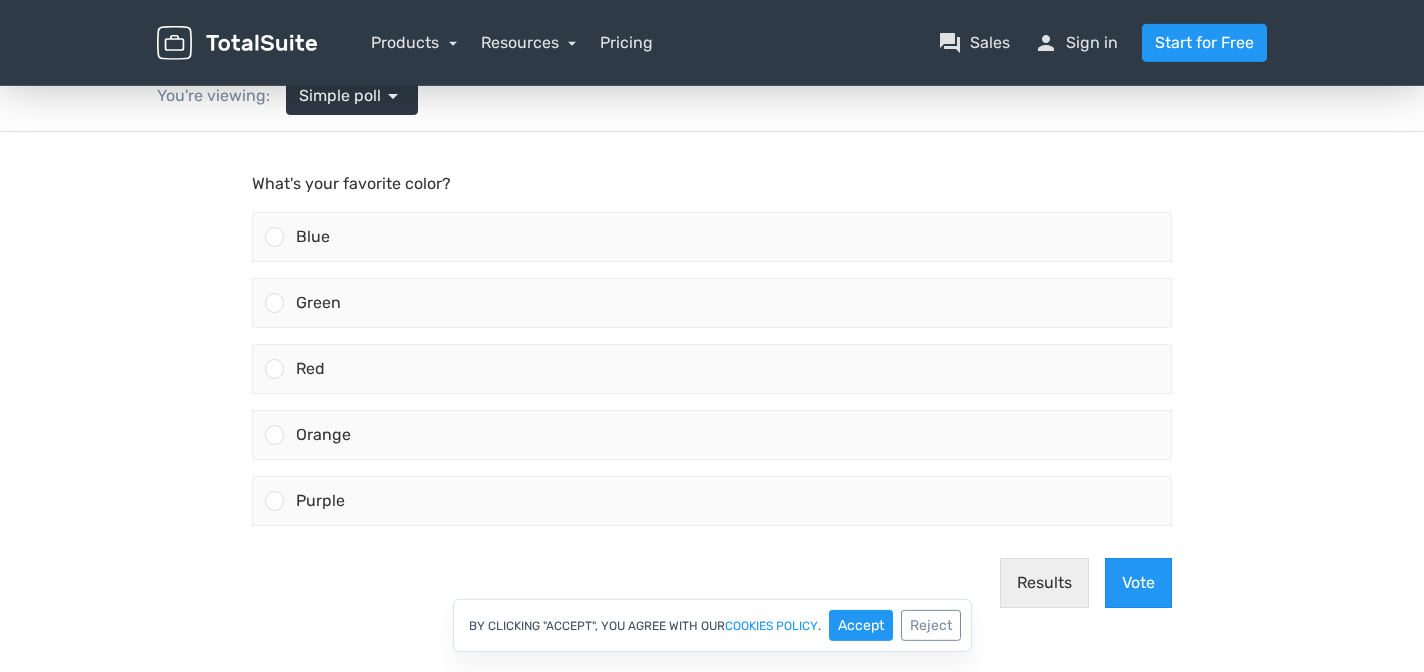 scroll, scrollTop: 208, scrollLeft: 0, axis: vertical 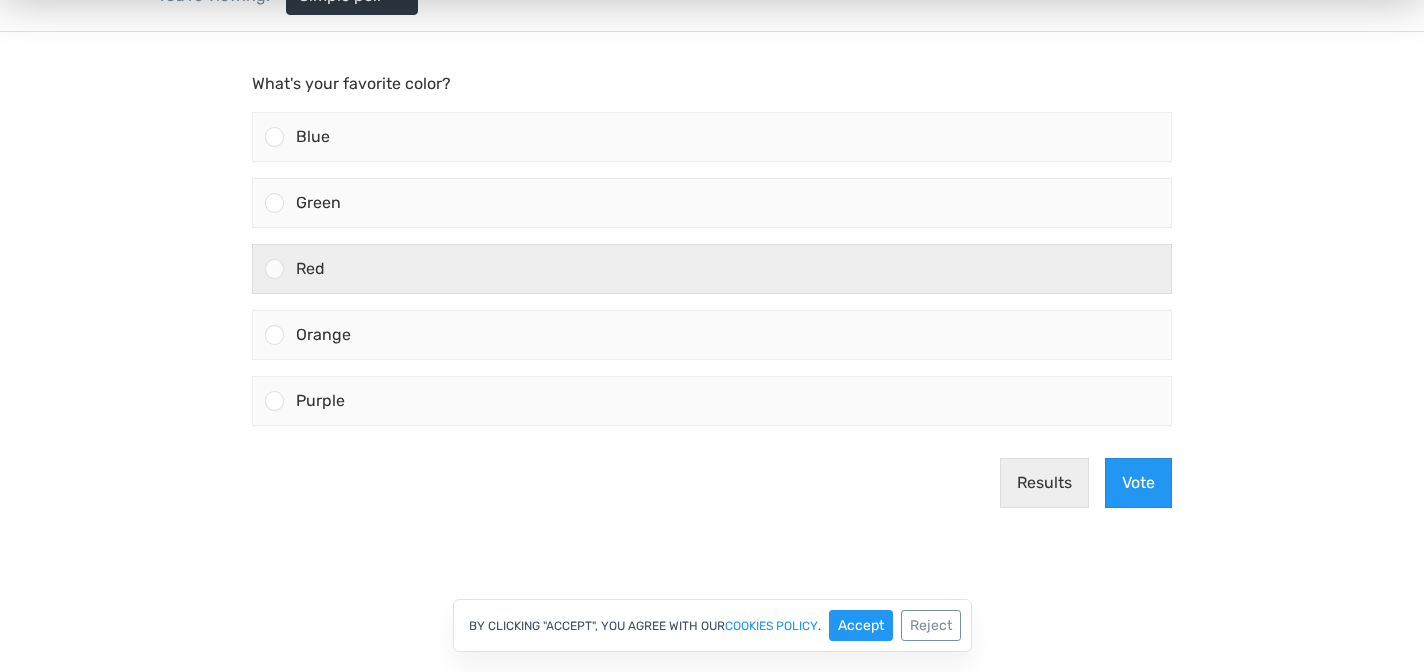 click on "Red" at bounding box center [727, 269] 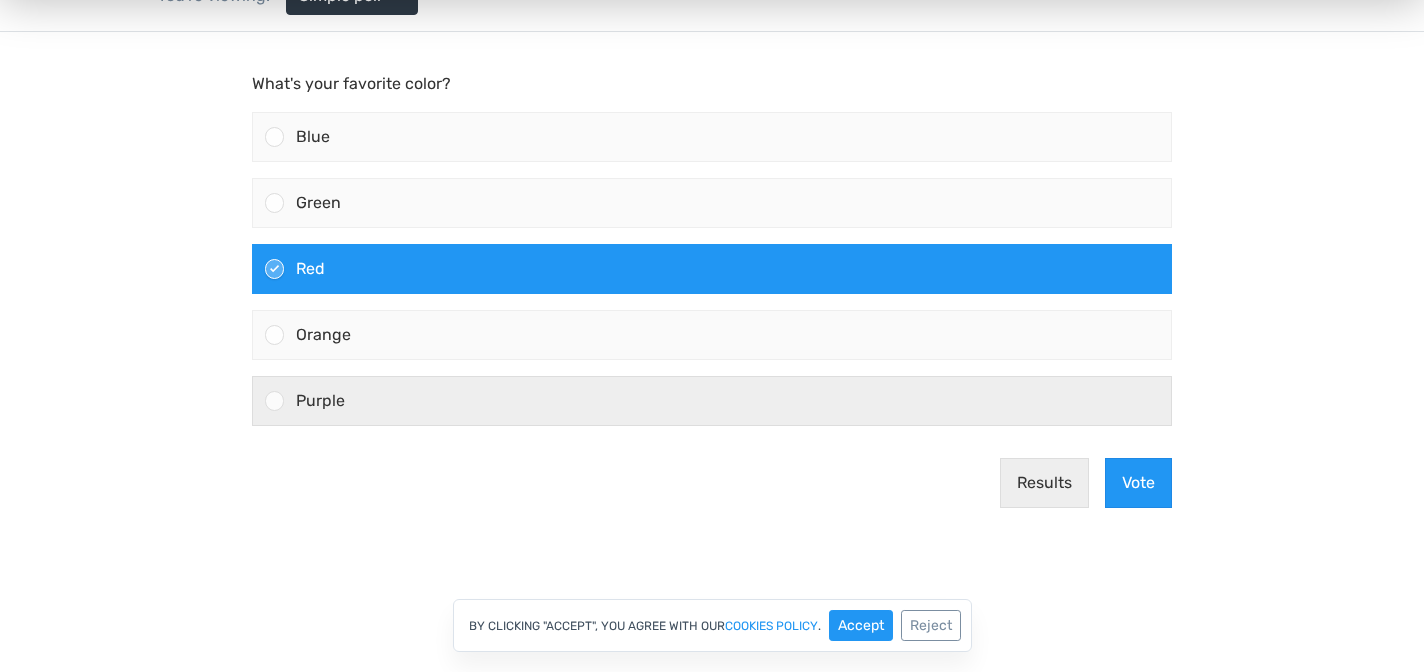 click on "Purple" at bounding box center [727, 401] 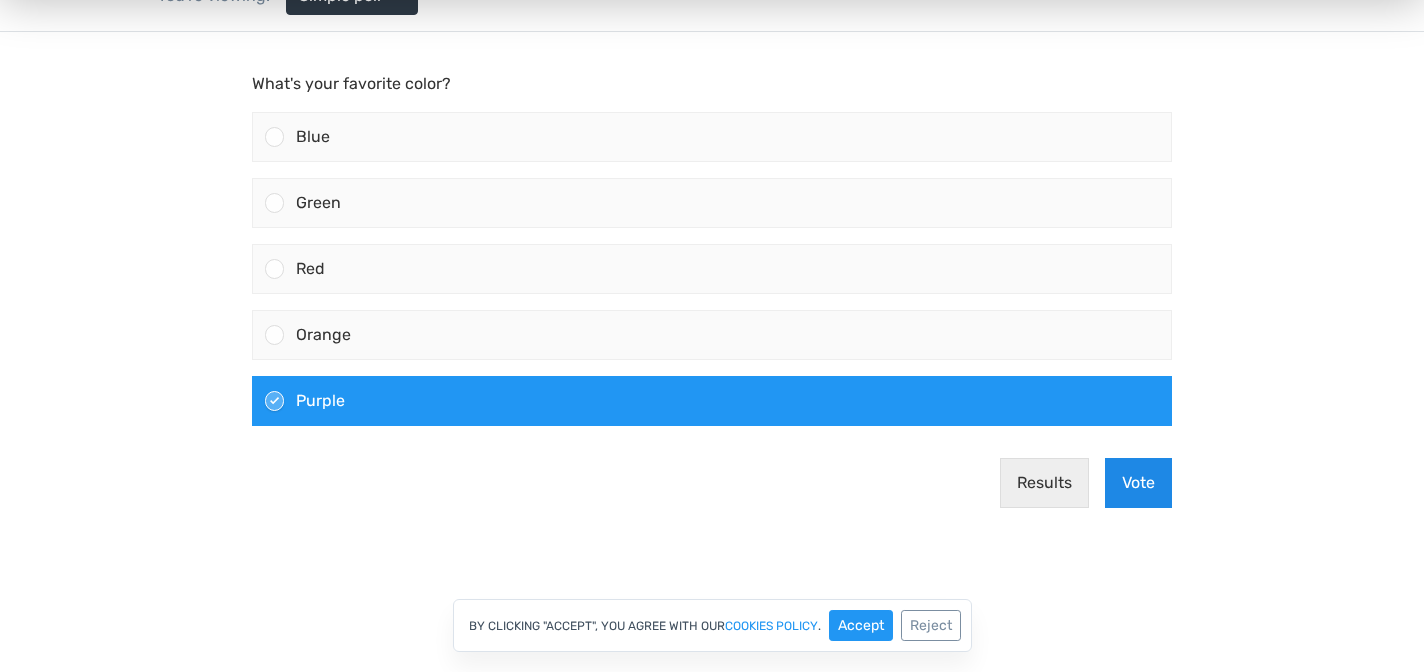 click on "Vote" at bounding box center (1138, 483) 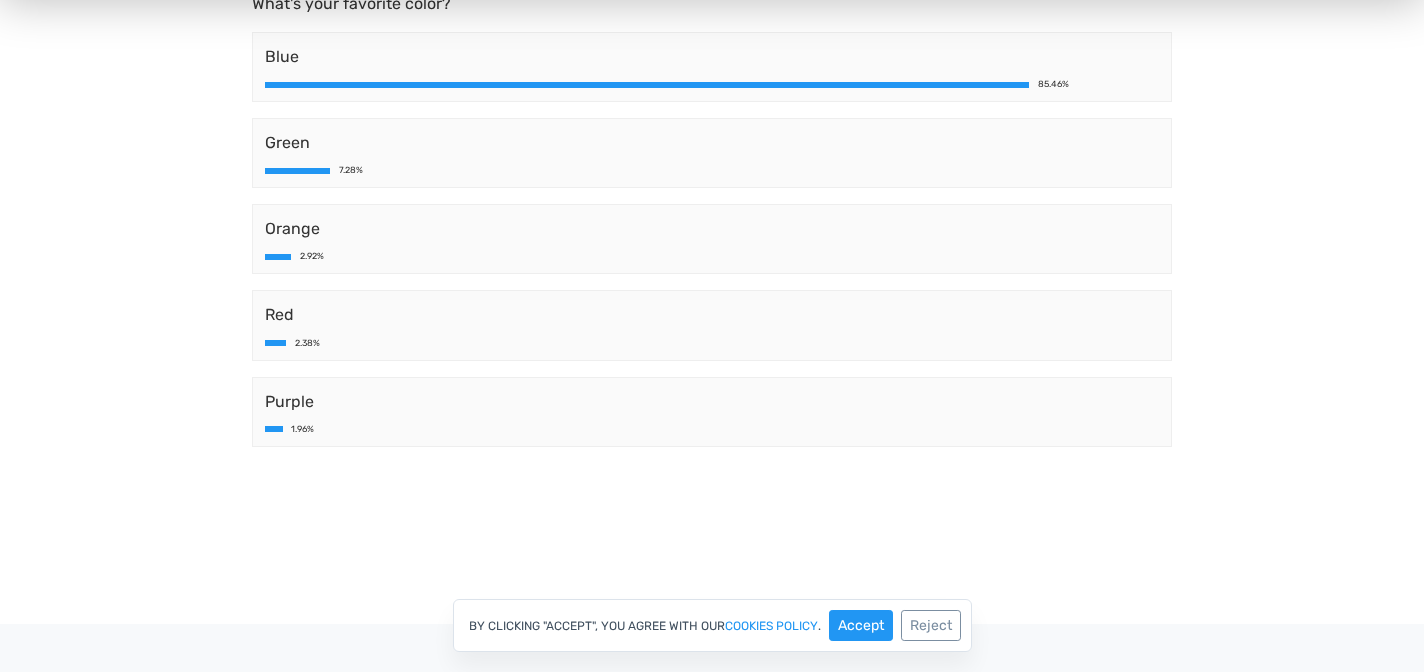 scroll, scrollTop: 0, scrollLeft: 0, axis: both 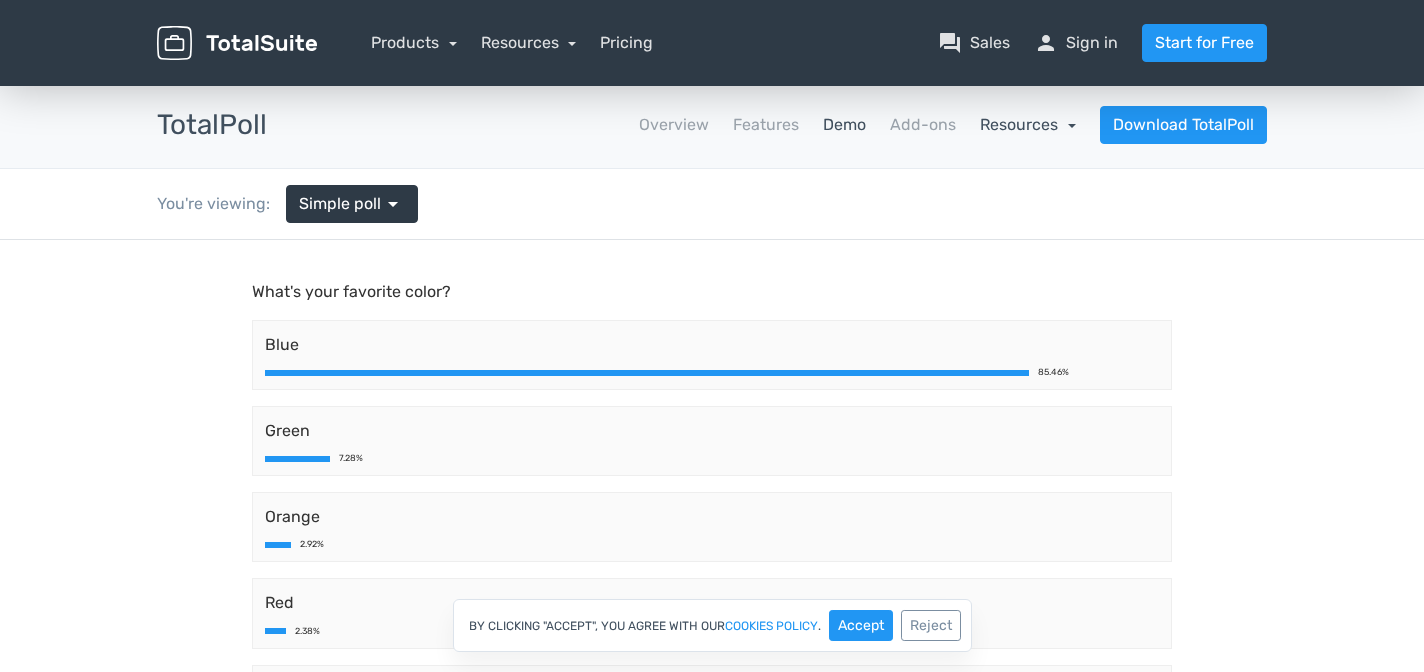 click on "Resources" at bounding box center [1028, 124] 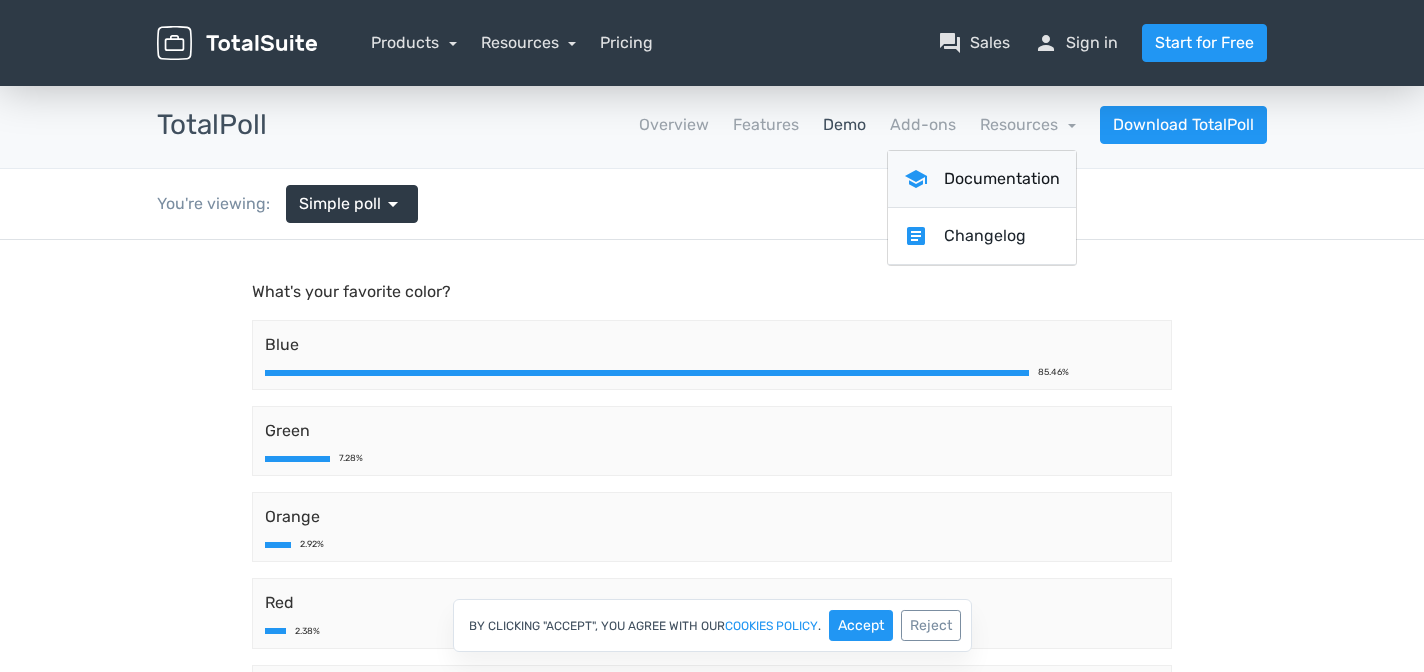 click on "school
Documentation" at bounding box center [982, 179] 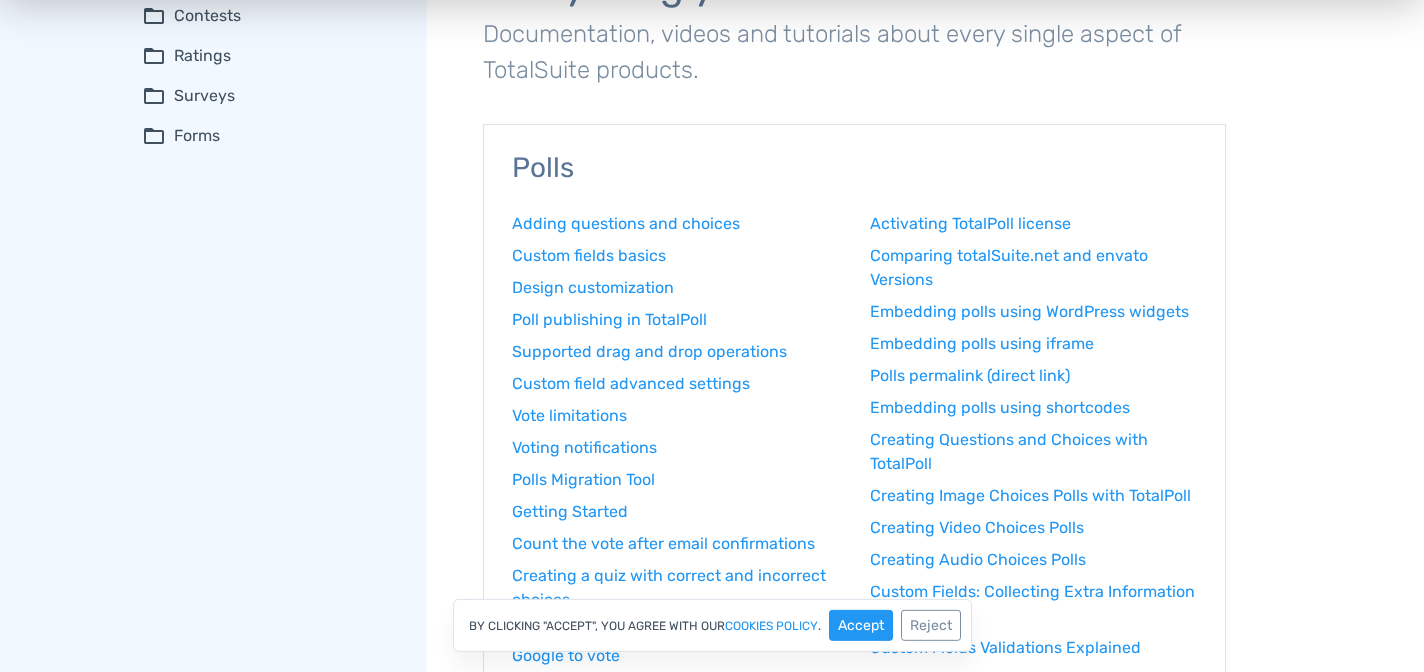 scroll, scrollTop: 224, scrollLeft: 0, axis: vertical 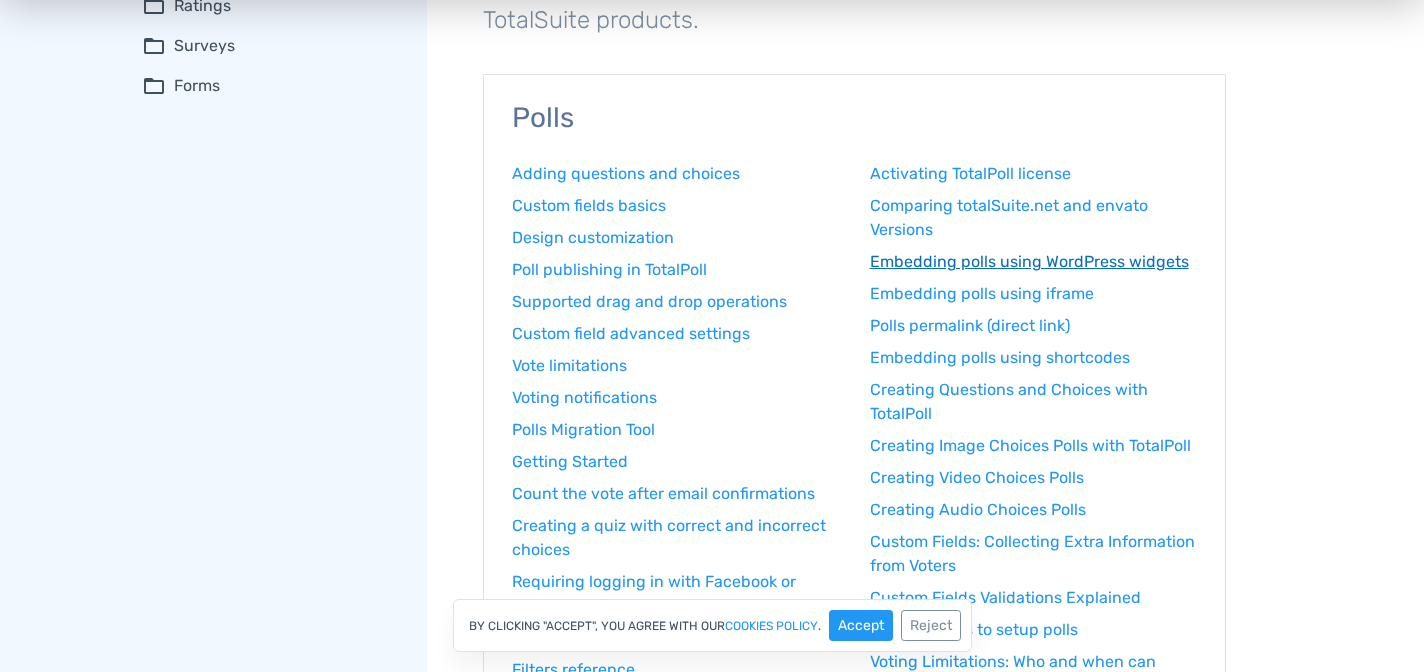click on "Embedding polls using WordPress widgets" at bounding box center [1034, 262] 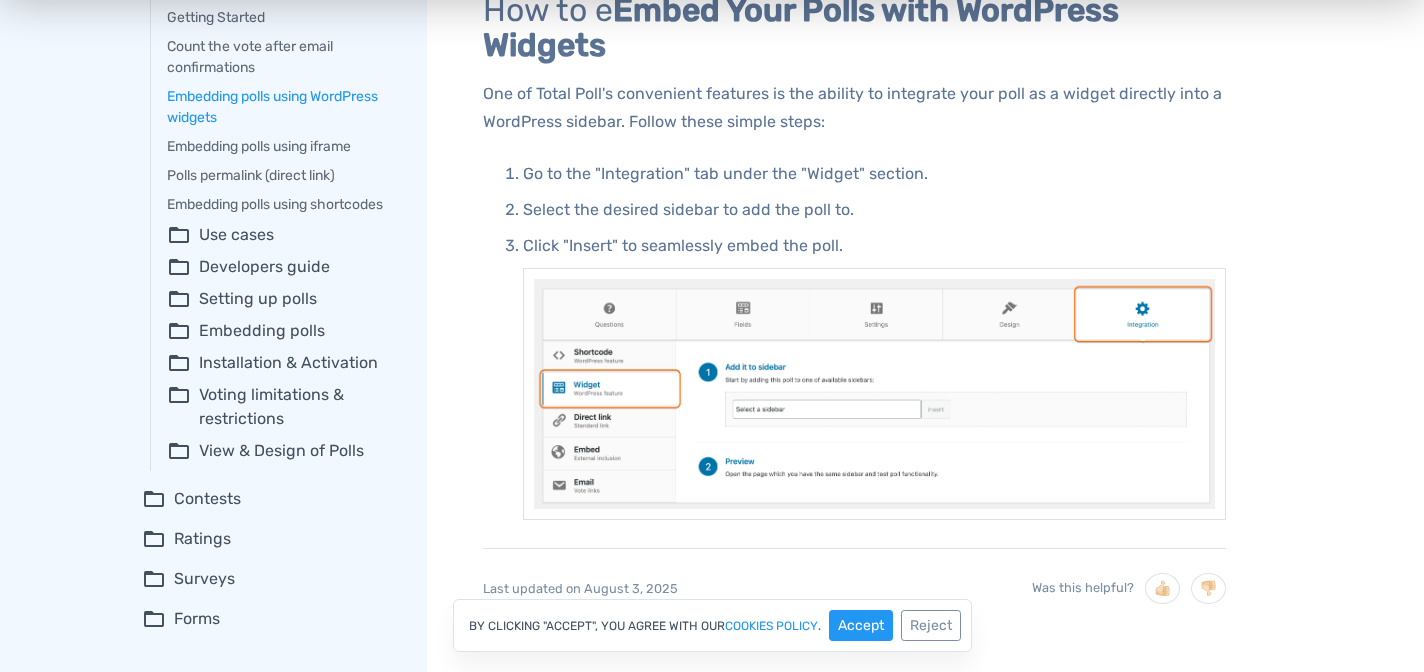 scroll, scrollTop: 448, scrollLeft: 0, axis: vertical 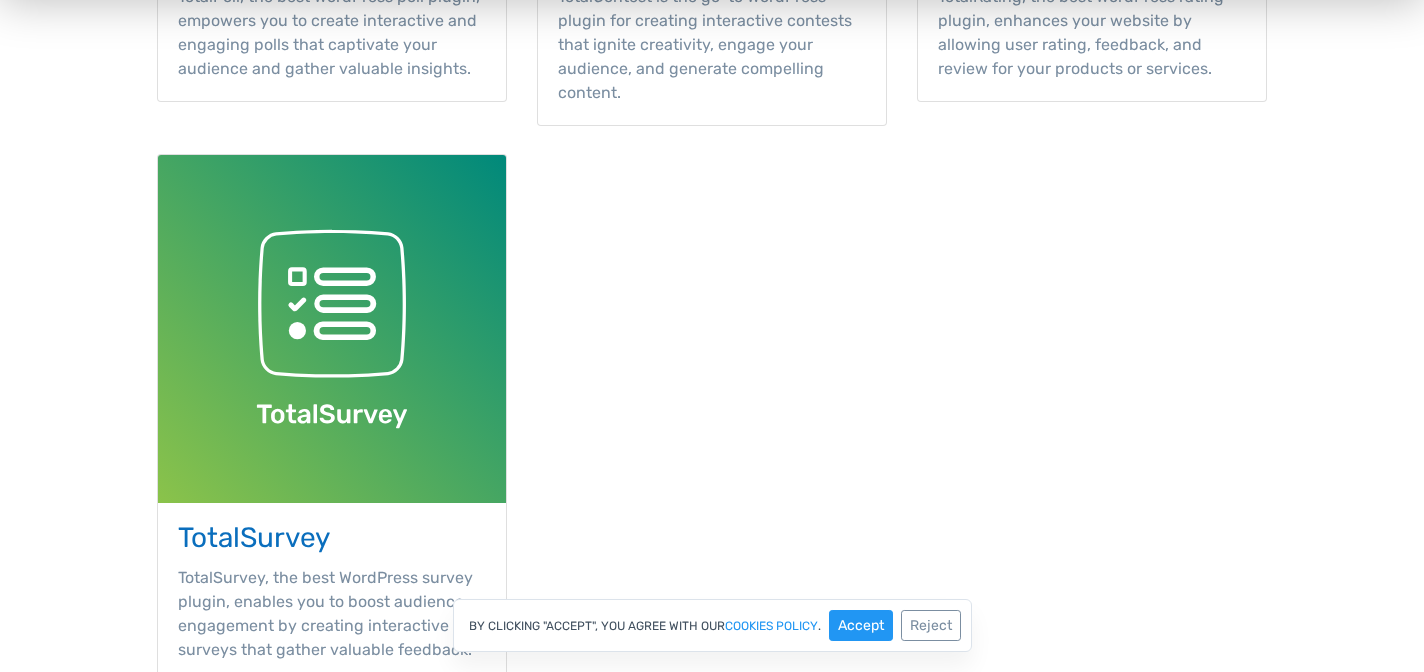 click at bounding box center [332, 329] 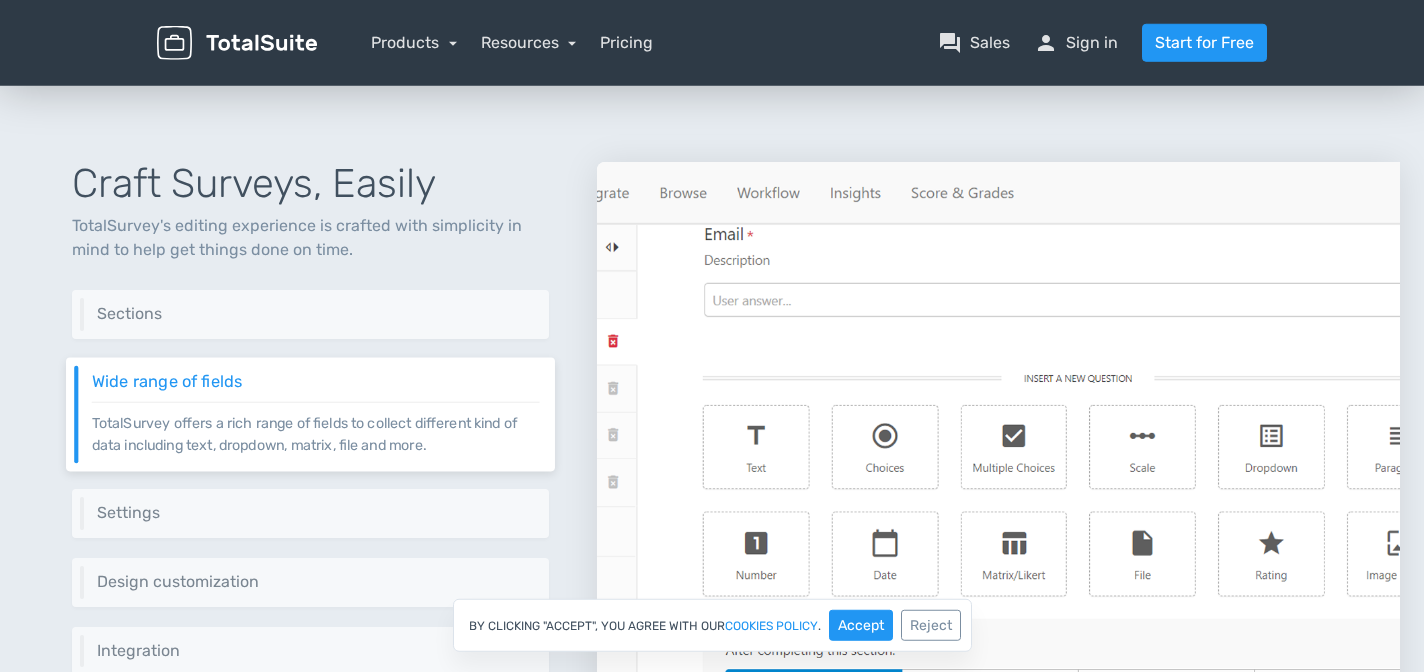 scroll, scrollTop: 0, scrollLeft: 0, axis: both 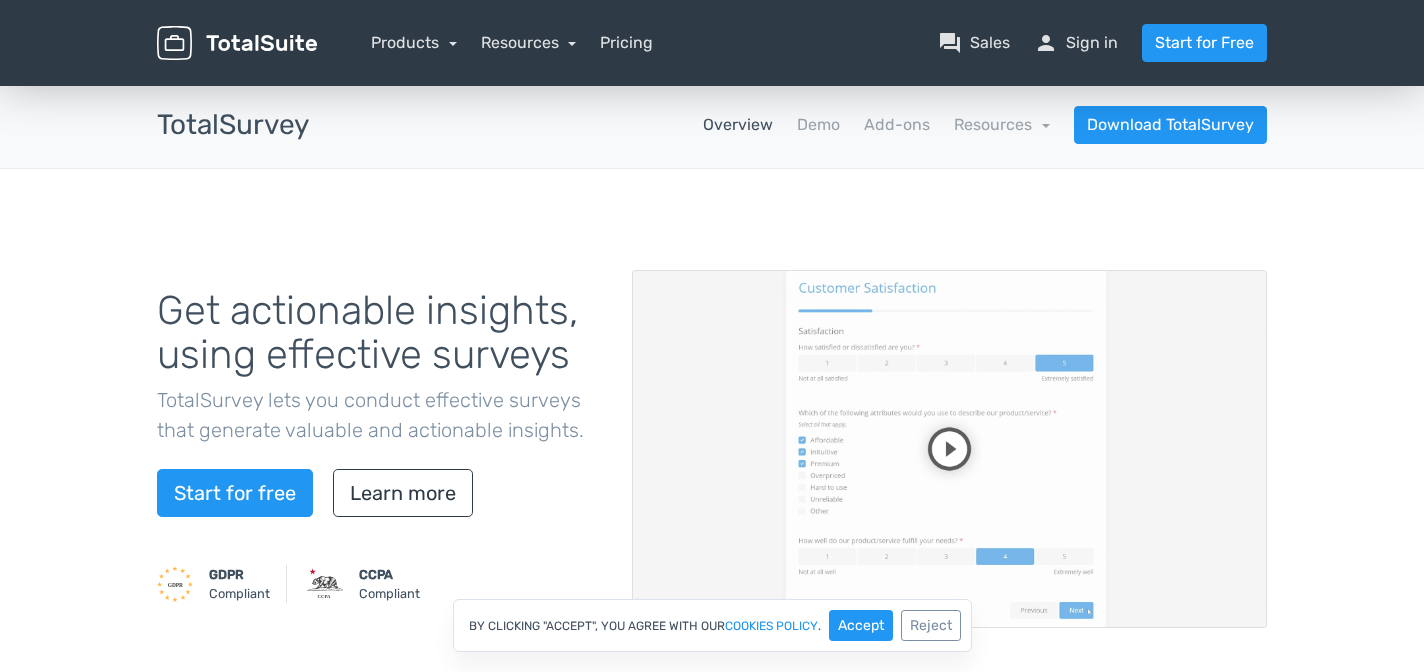 click on "TotalSurvey lets you conduct effective surveys that generate valuable and actionable insights." at bounding box center [379, 415] 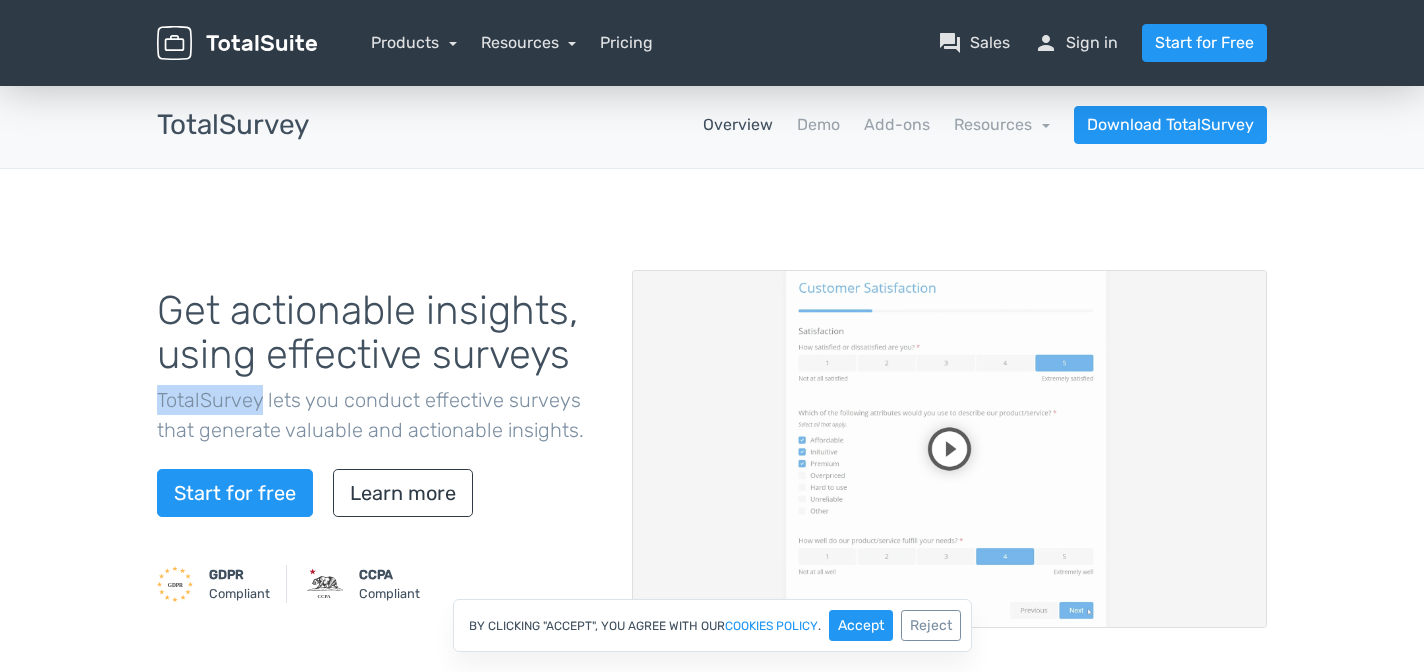 click on "TotalSurvey lets you conduct effective surveys that generate valuable and actionable insights." at bounding box center (379, 415) 